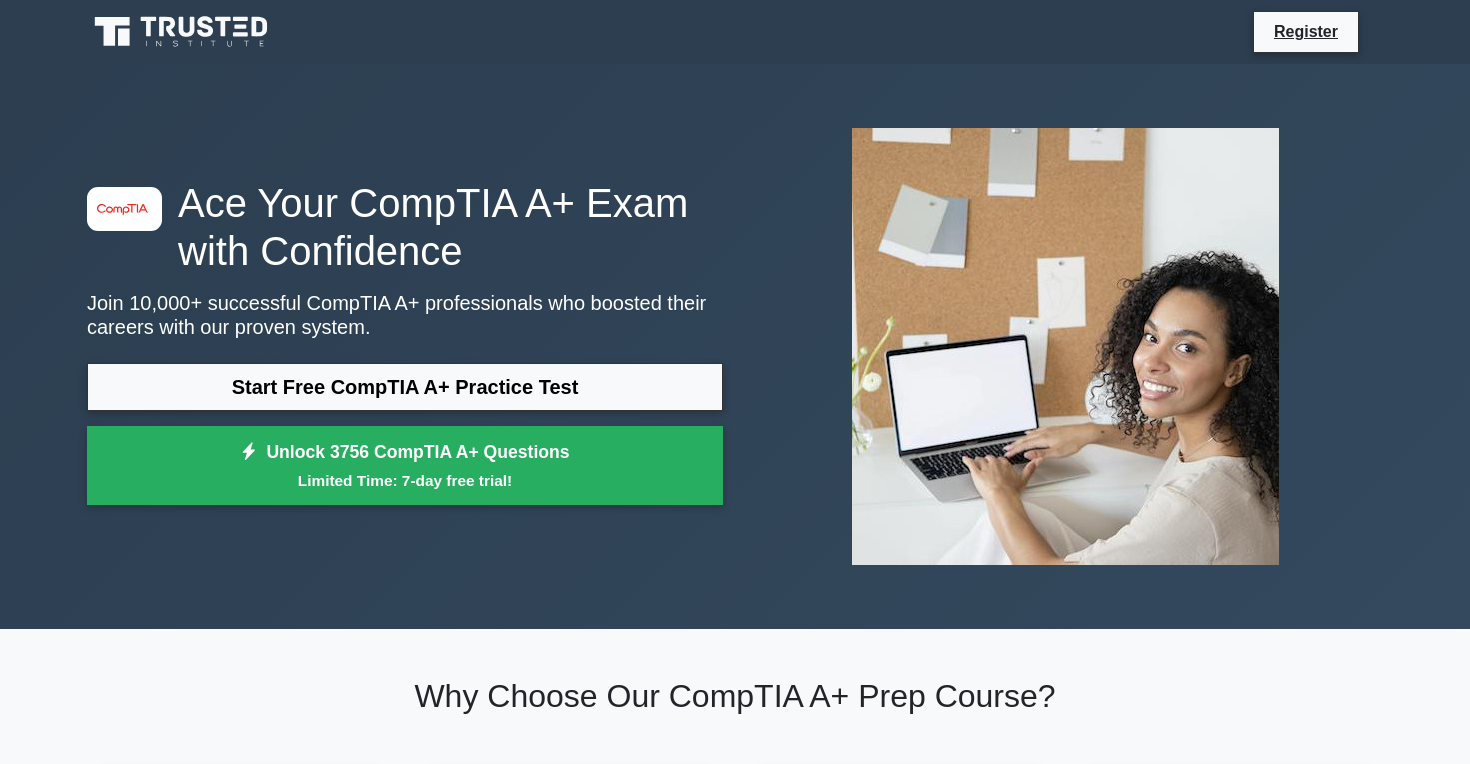 scroll, scrollTop: 0, scrollLeft: 0, axis: both 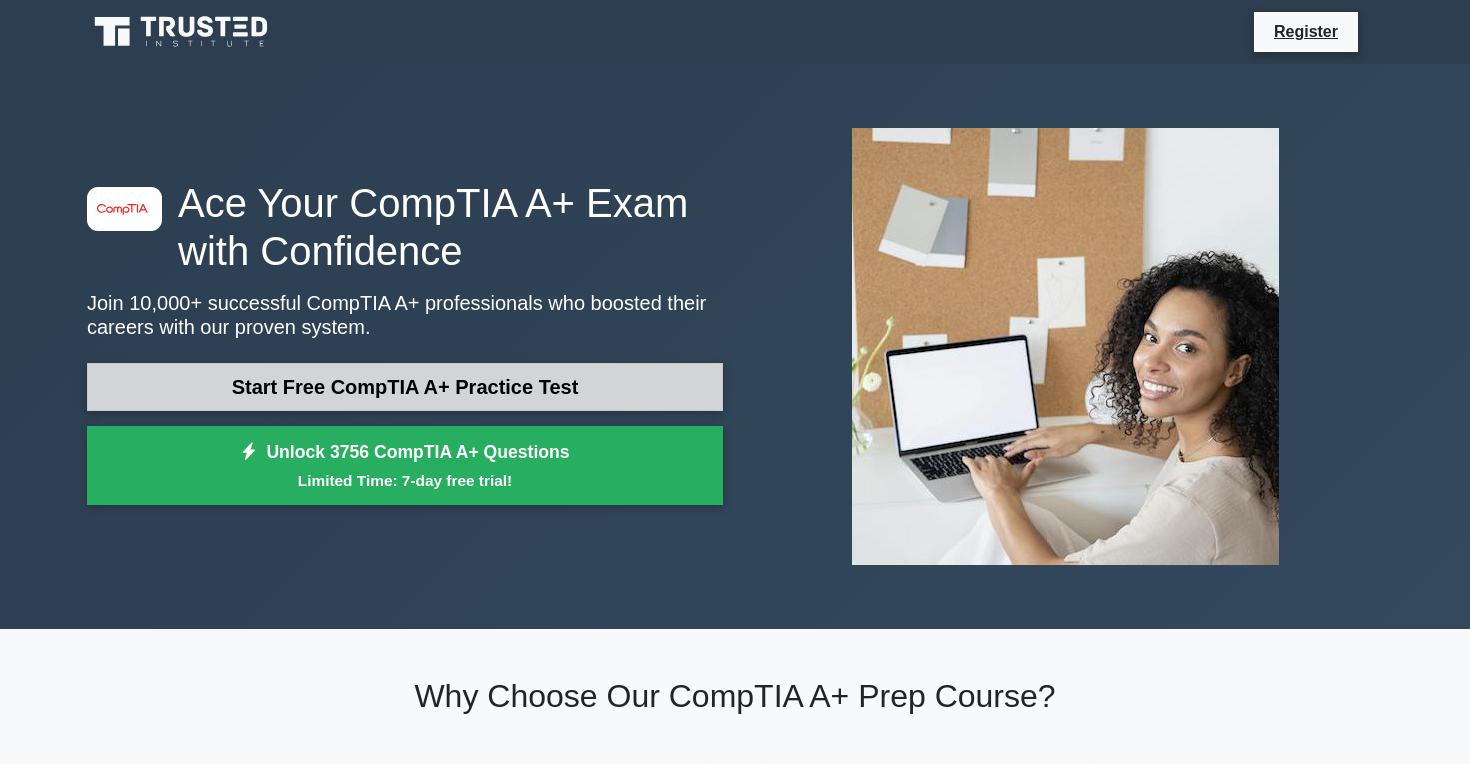 click on "Start Free CompTIA A+ Practice Test" at bounding box center (405, 387) 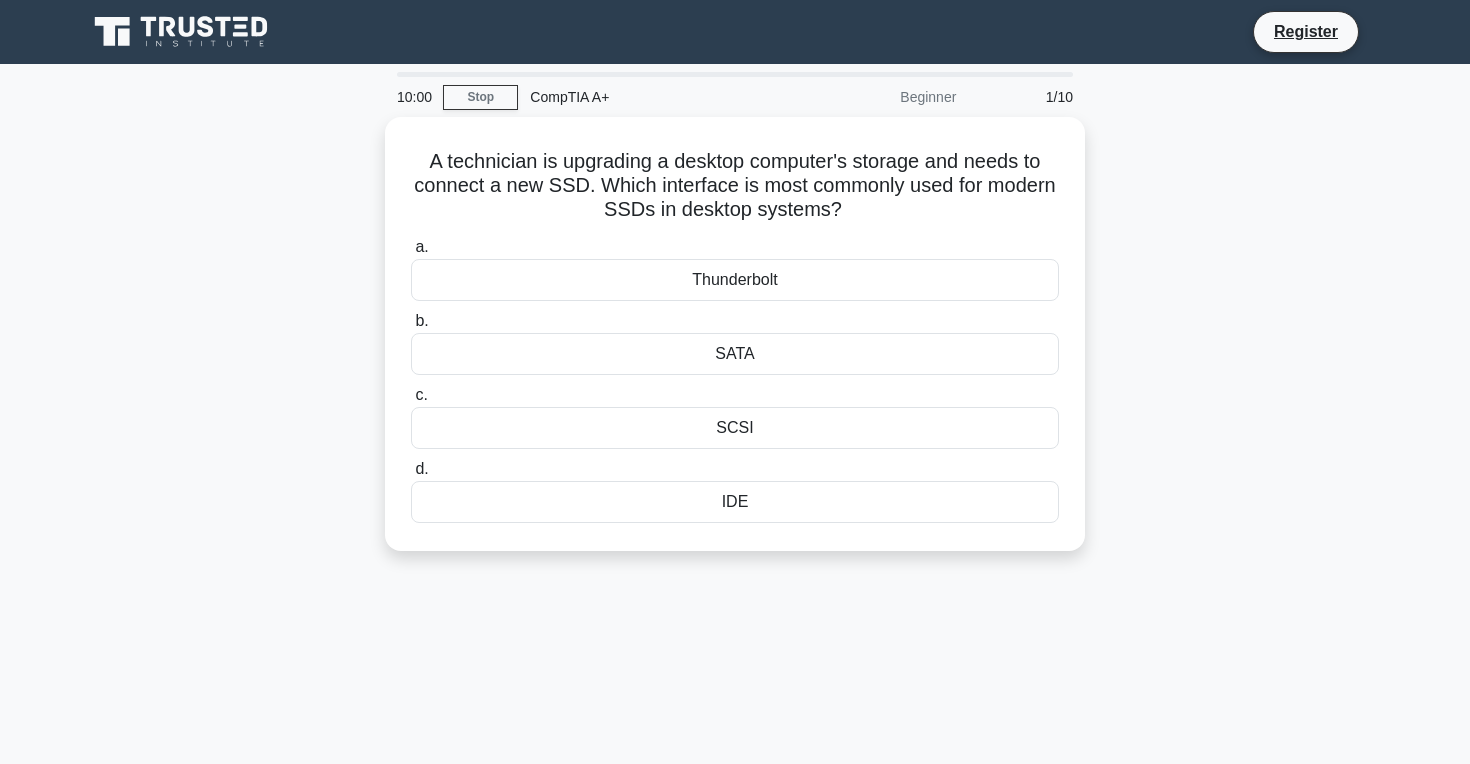 scroll, scrollTop: 0, scrollLeft: 0, axis: both 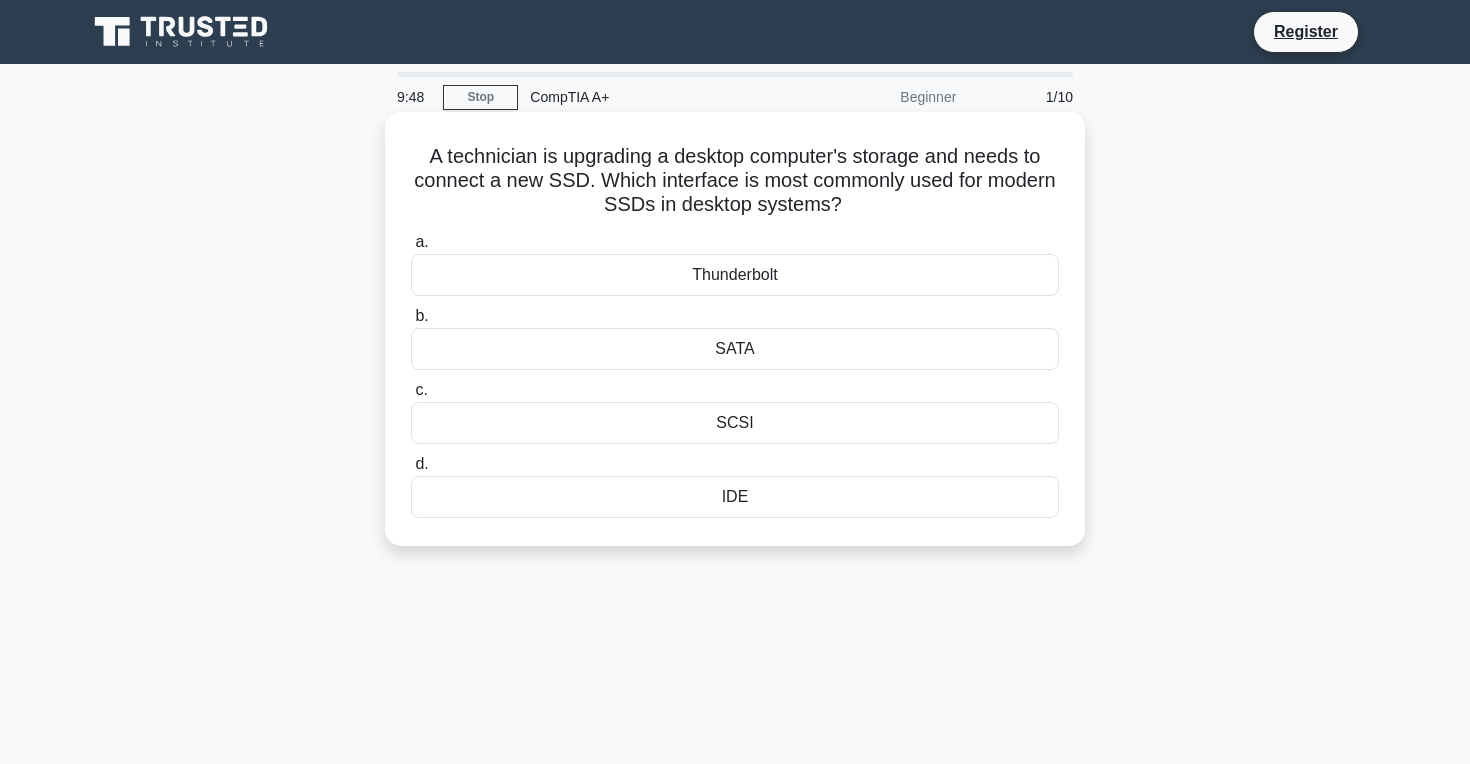 click on "SATA" at bounding box center (735, 349) 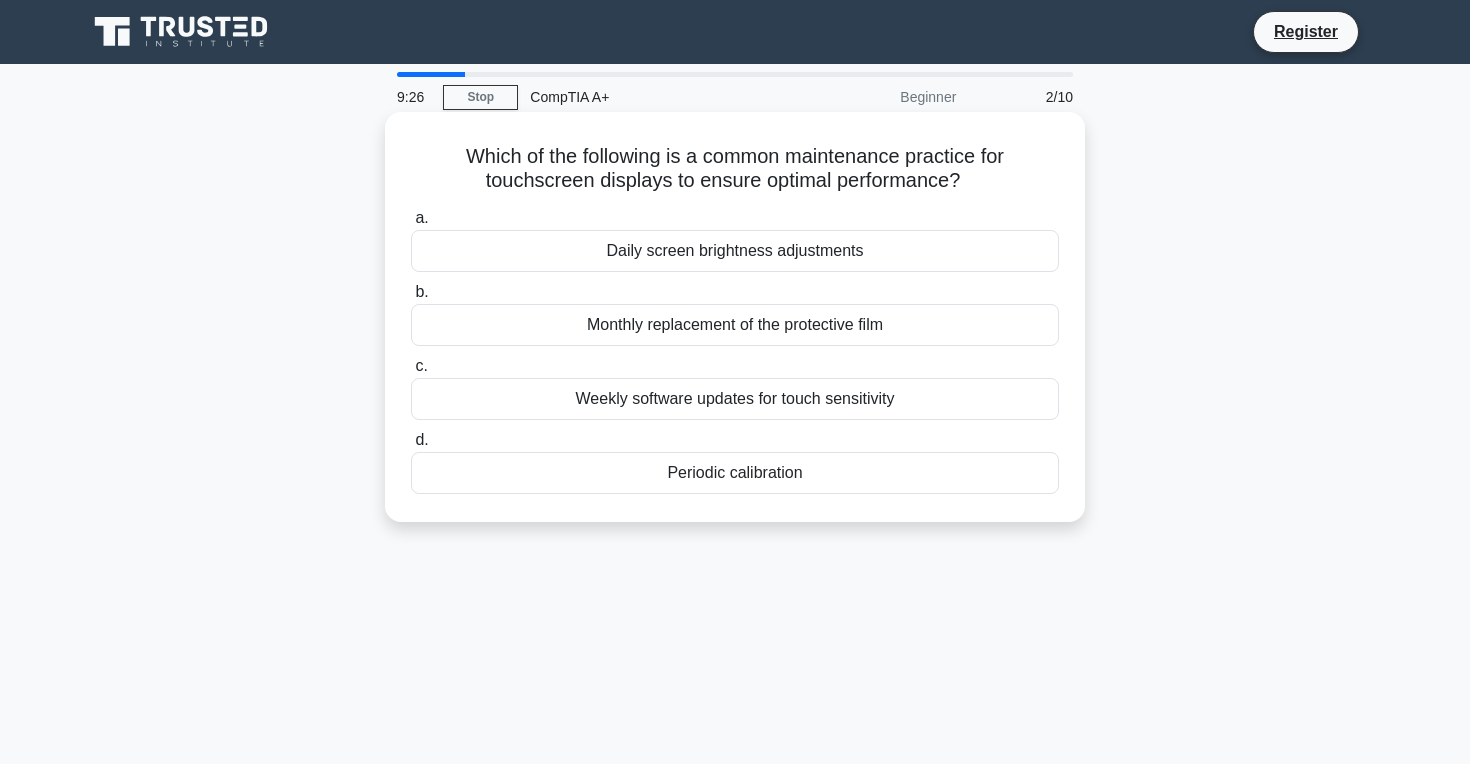 click on "Weekly software updates for touch sensitivity" at bounding box center (735, 399) 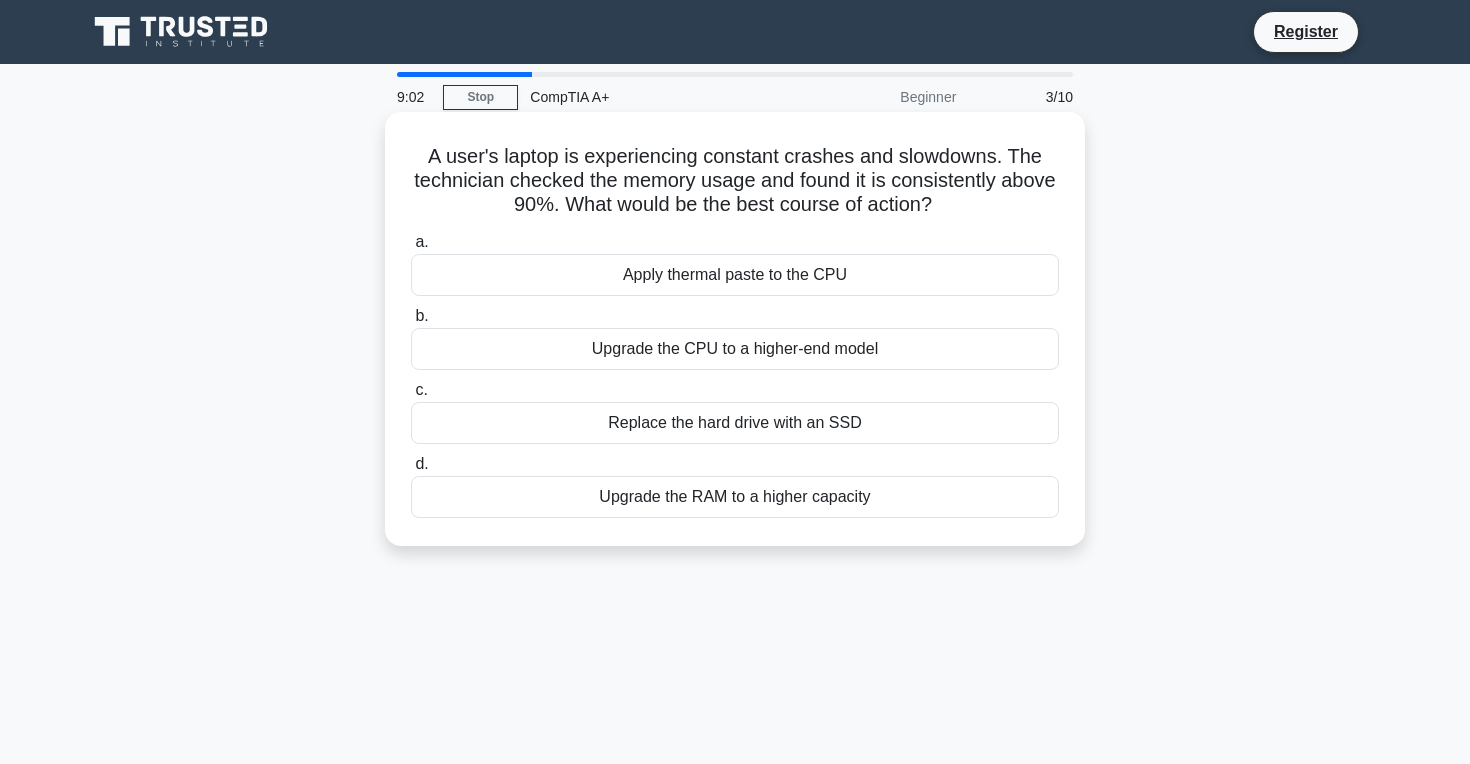 click on "Upgrade the CPU to a higher-end model" at bounding box center [735, 349] 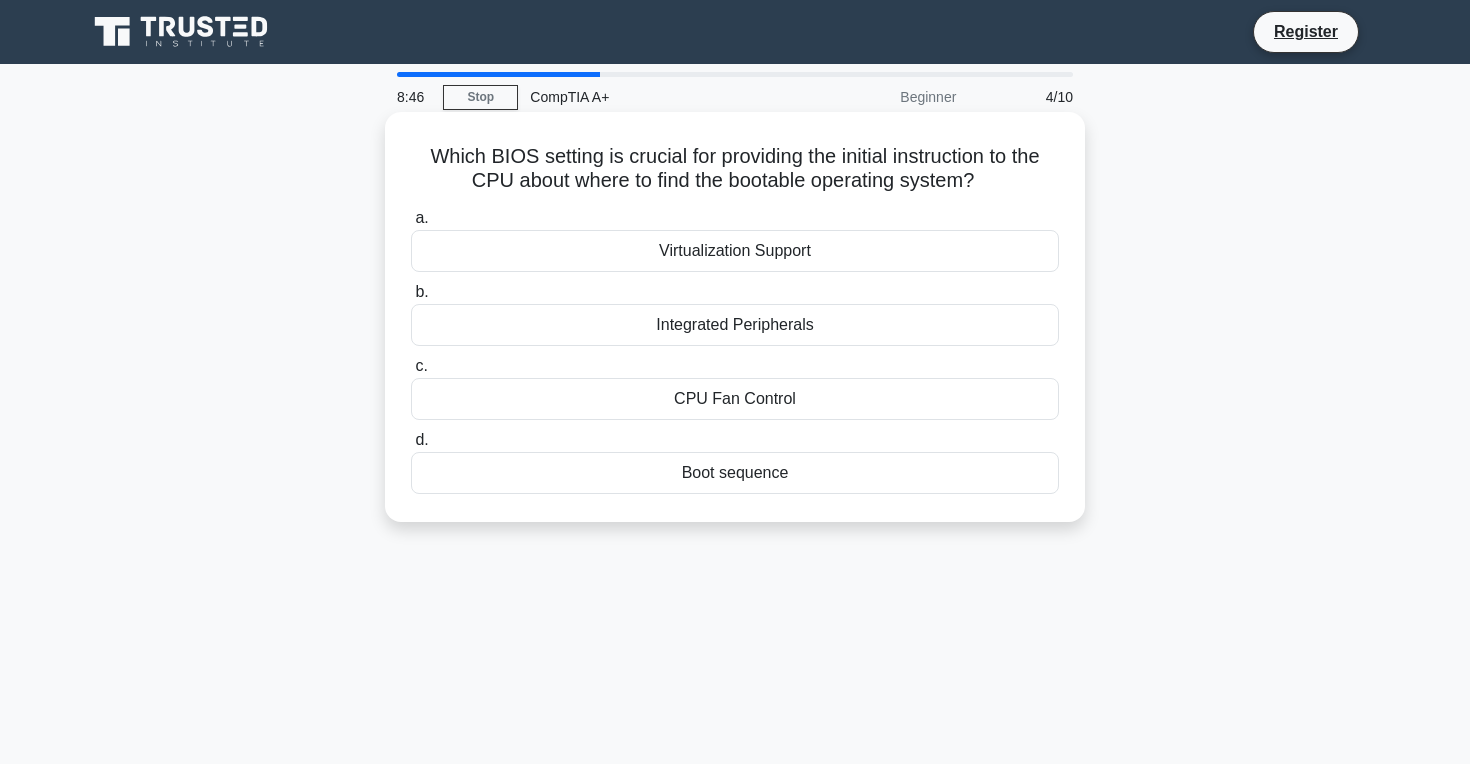 click on "Virtualization Support" at bounding box center (735, 251) 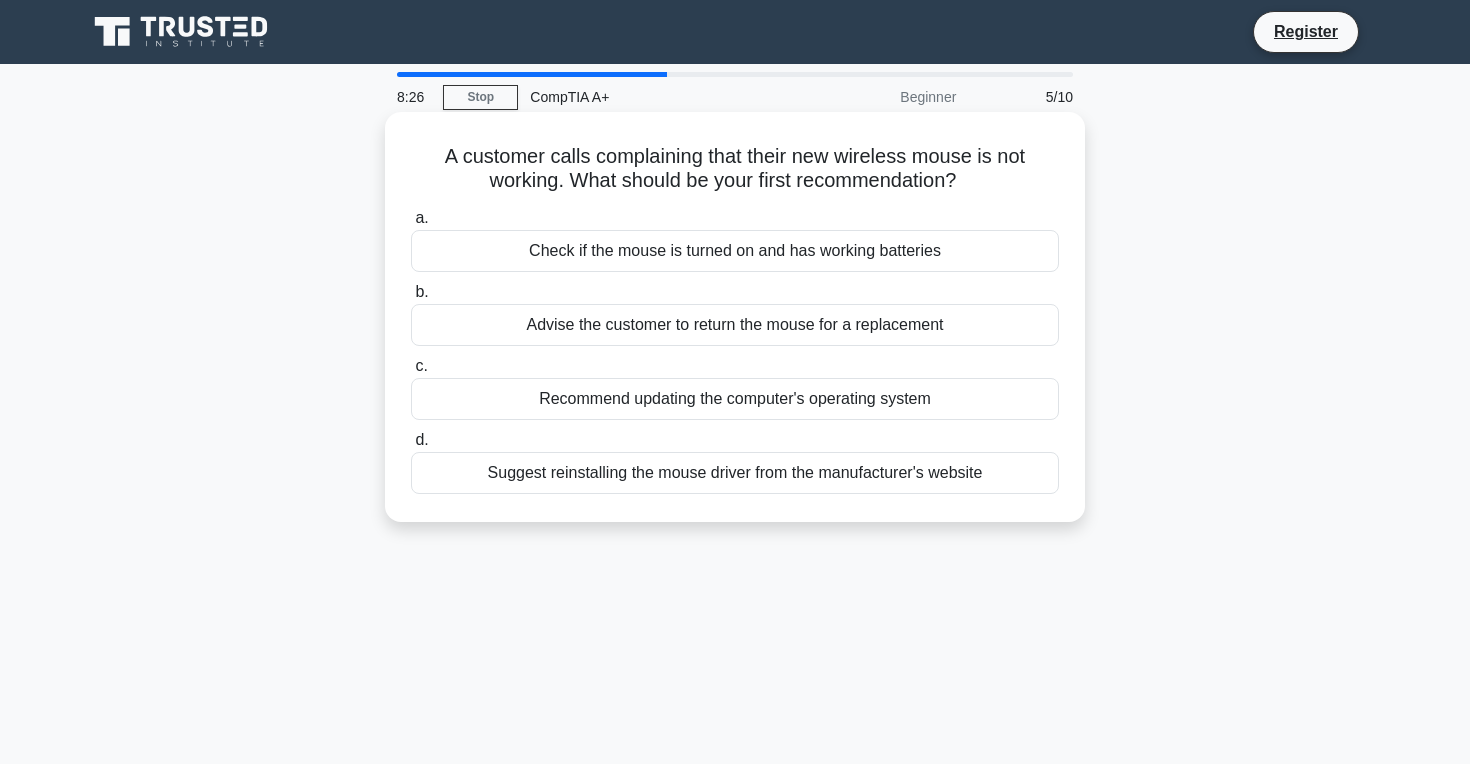 click on "Check if the mouse is turned on and has working batteries" at bounding box center (735, 251) 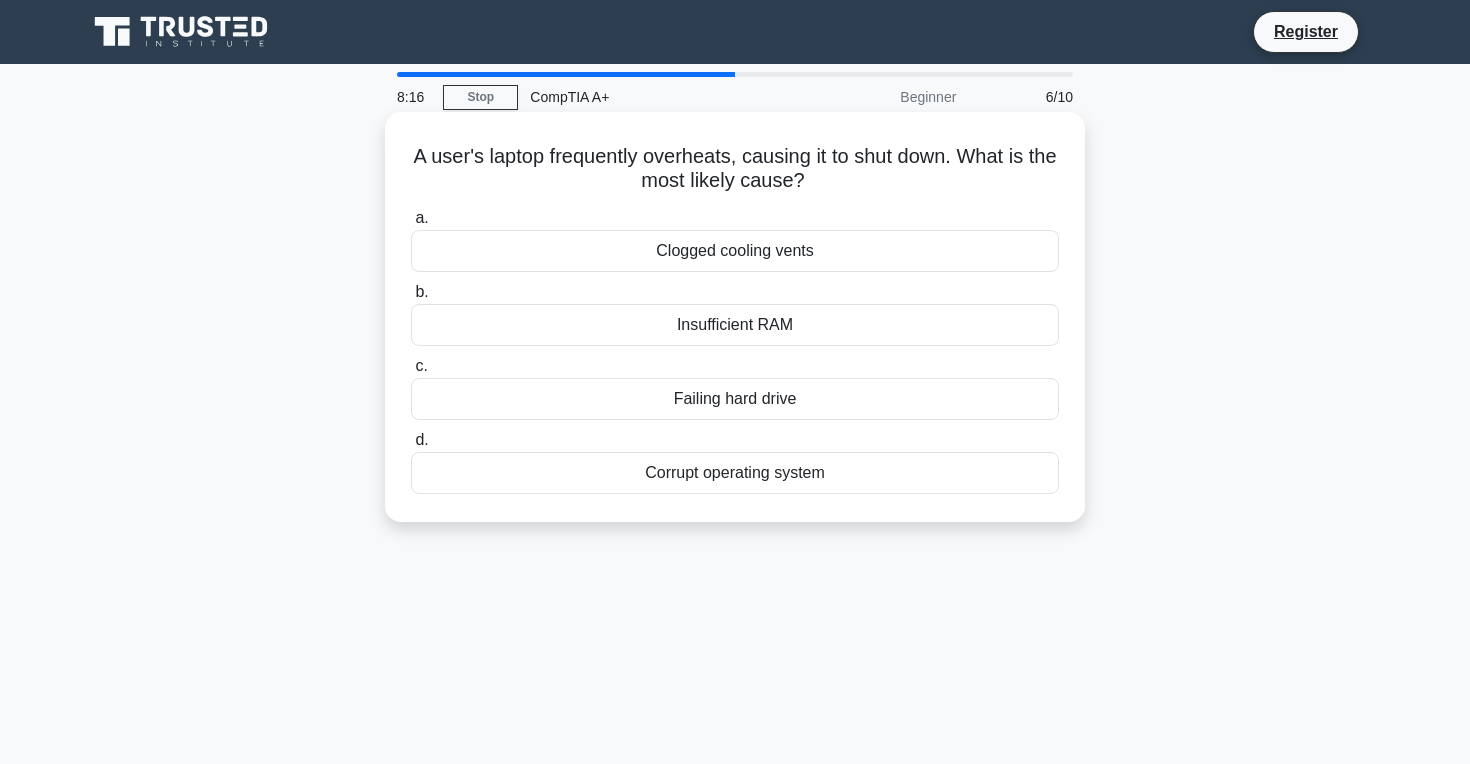 click on "a.
Clogged cooling vents
b.
Insufficient RAM
c. d." at bounding box center (735, 350) 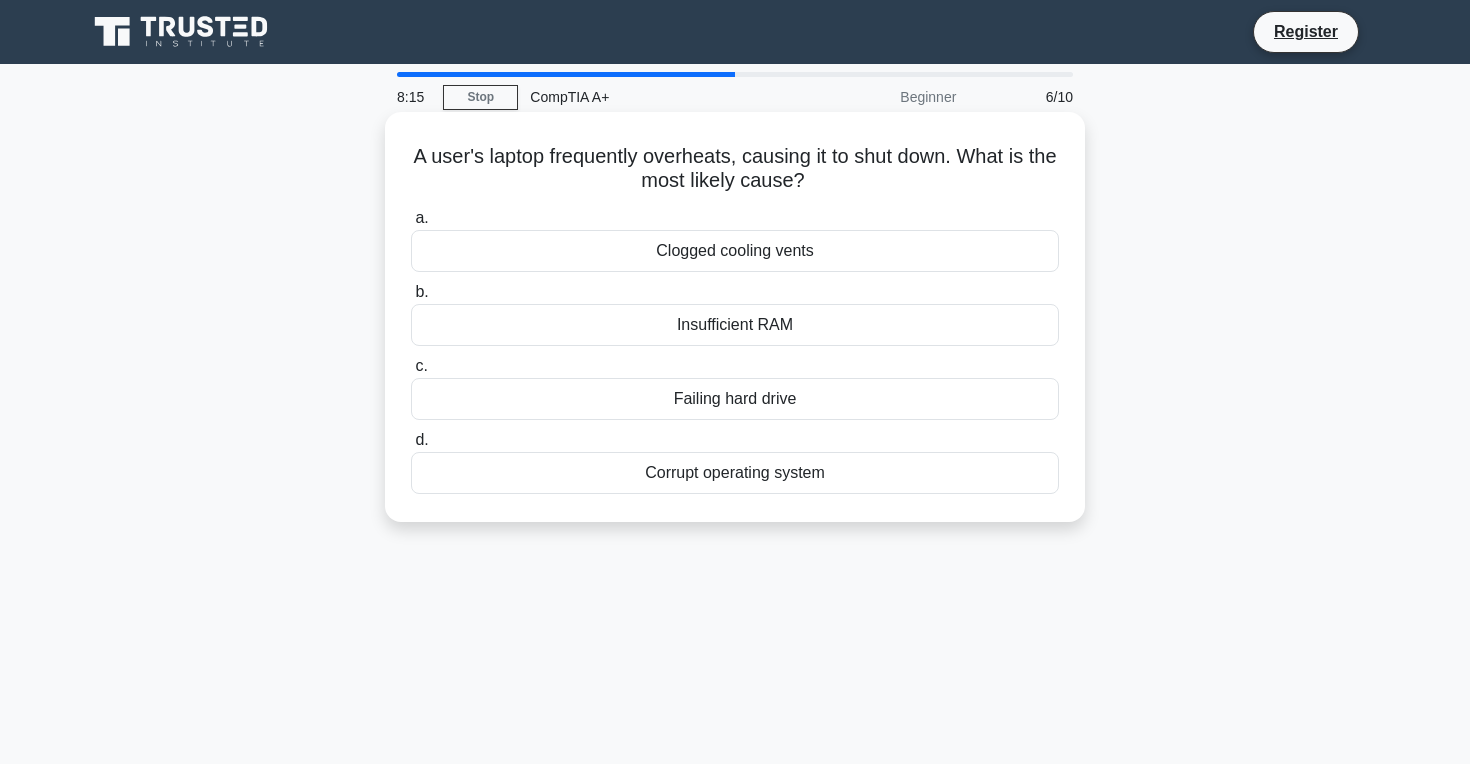 click on "Clogged cooling vents" at bounding box center (735, 251) 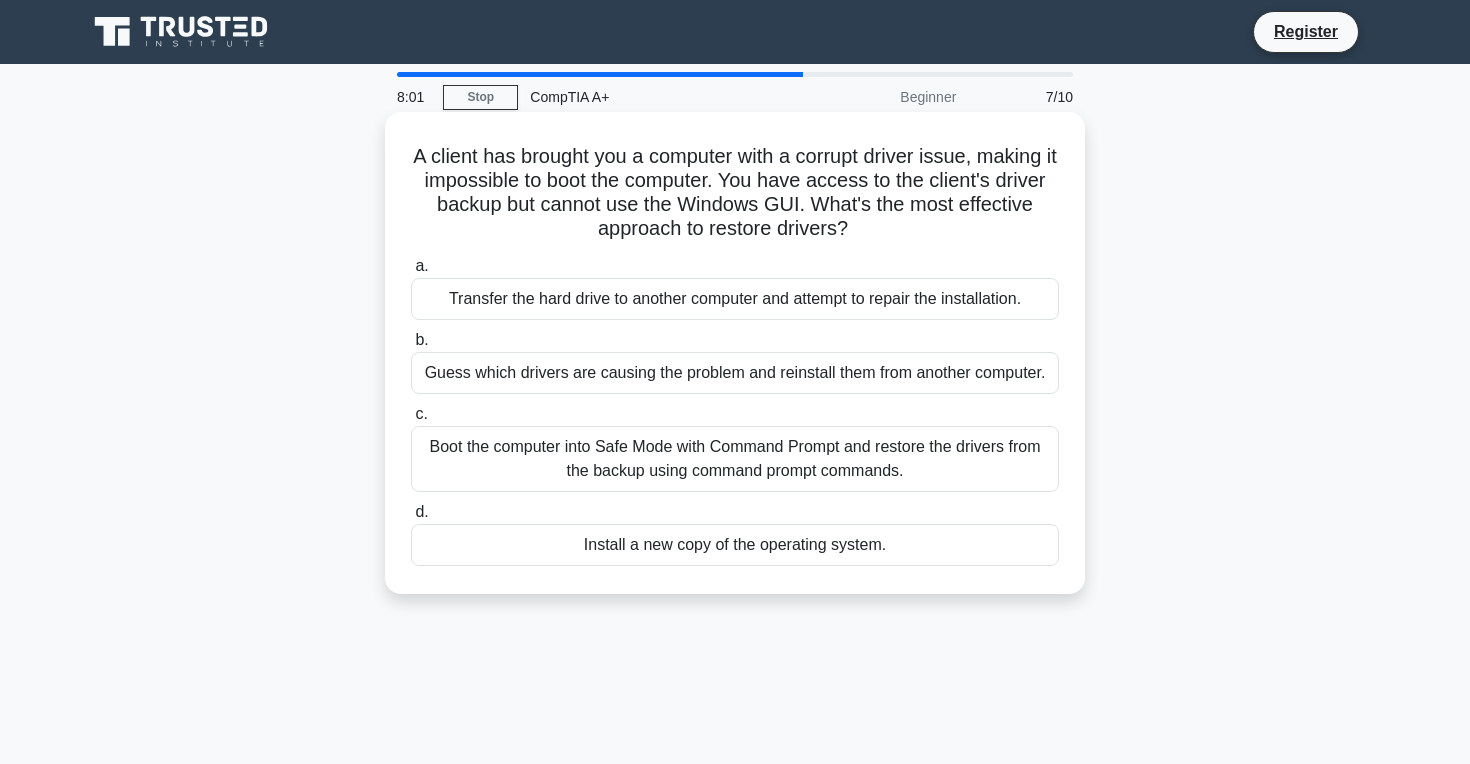 click on "Transfer the hard drive to another computer and attempt to repair the installation." at bounding box center [735, 299] 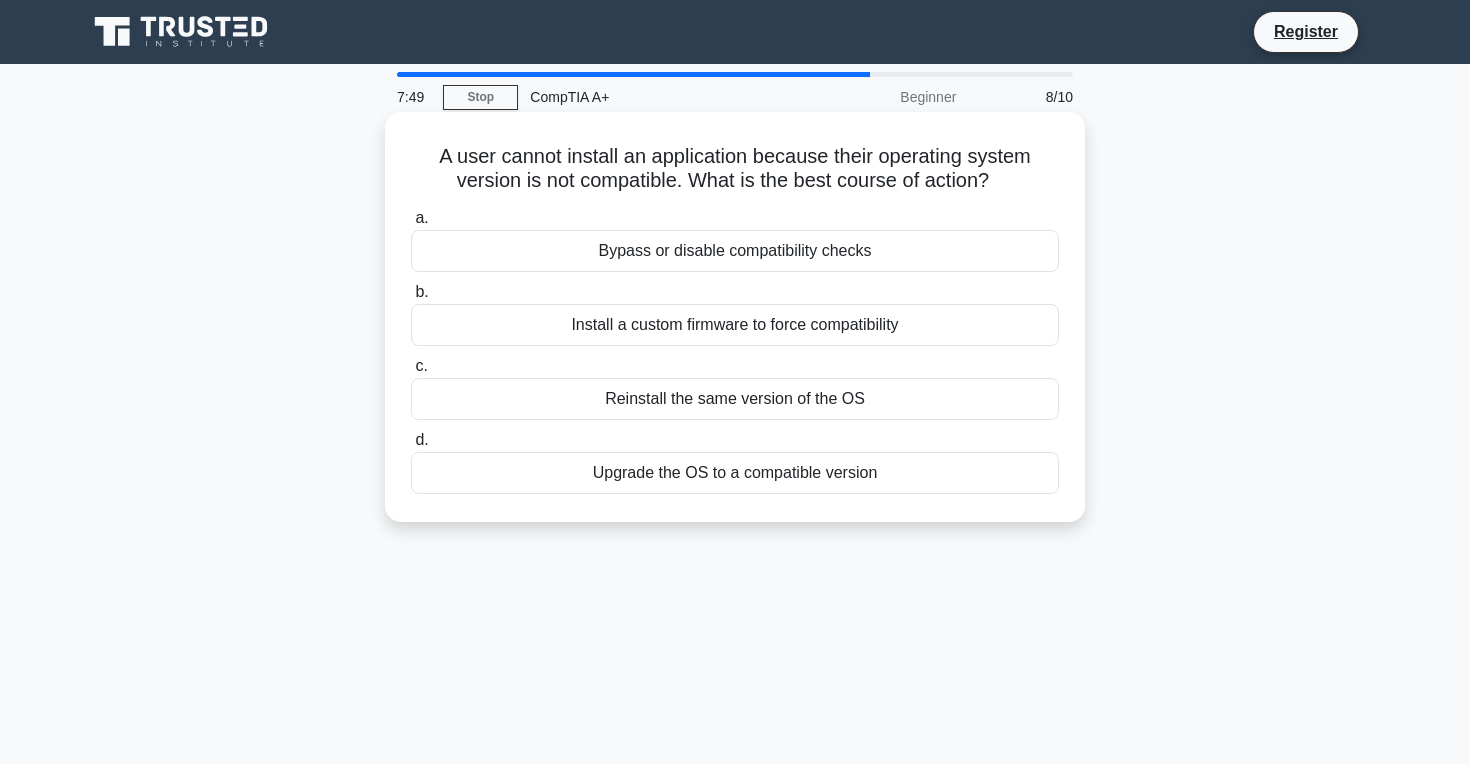click on "Install a custom firmware to force compatibility" at bounding box center (735, 325) 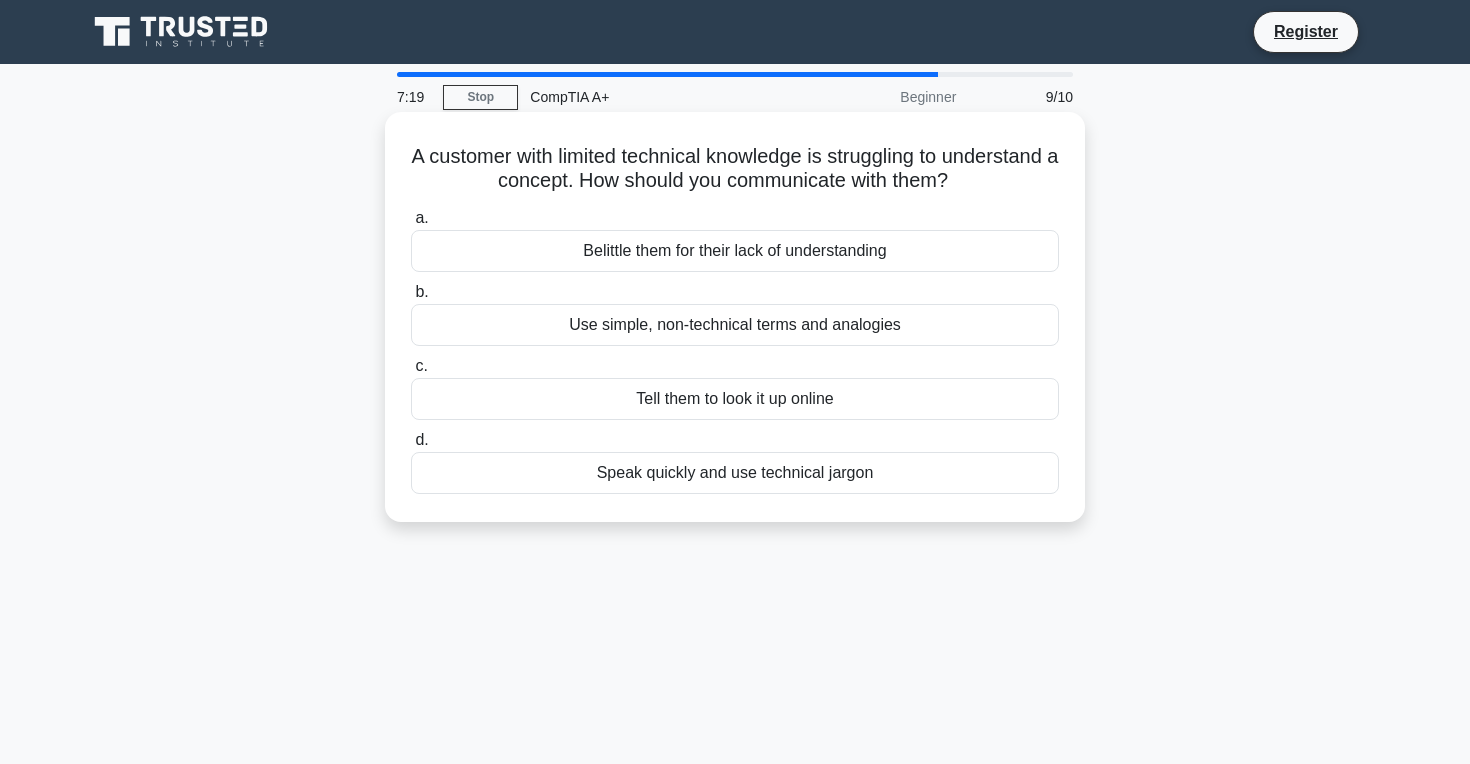 click on "Use simple, non-technical terms and analogies" at bounding box center (735, 325) 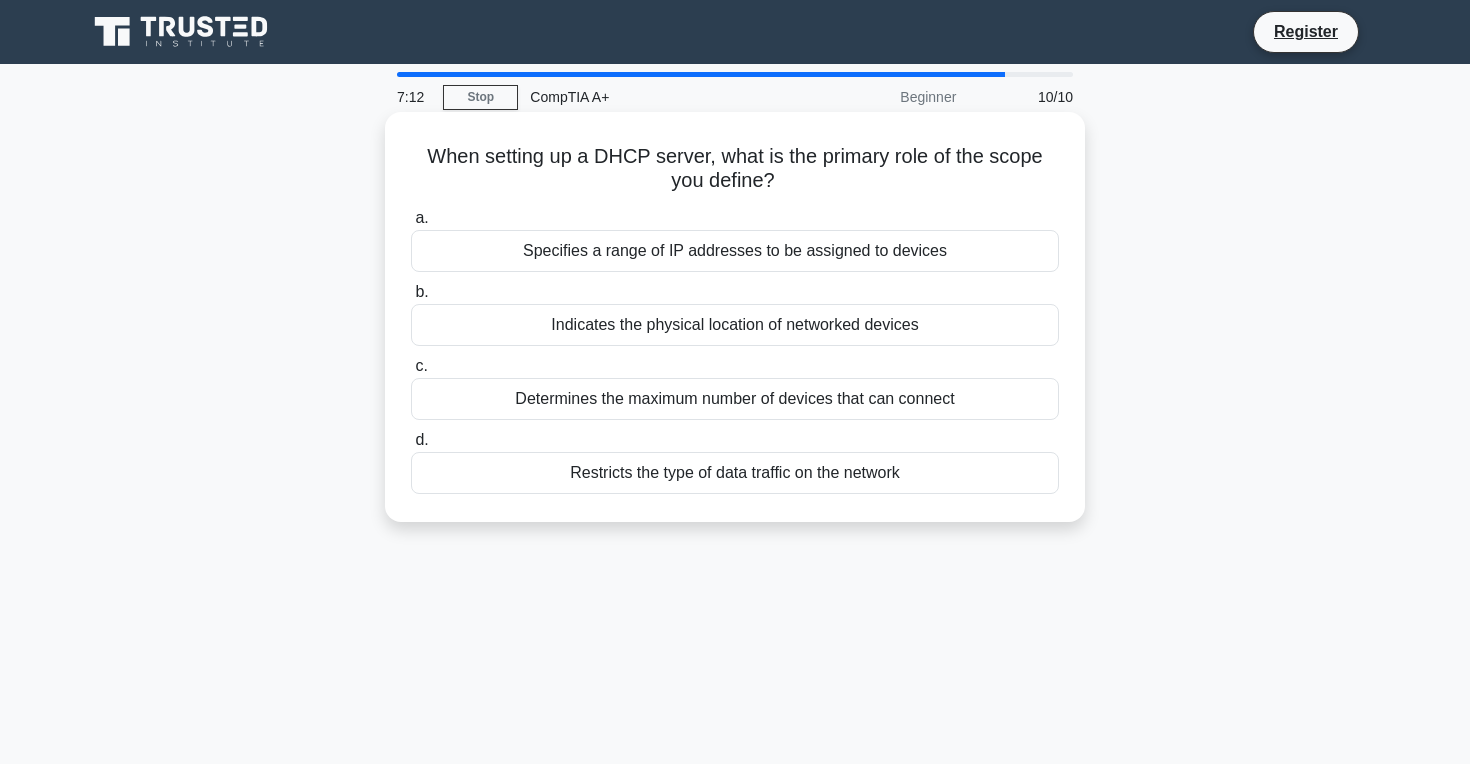 click on "Determines the maximum number of devices that can connect" at bounding box center [735, 399] 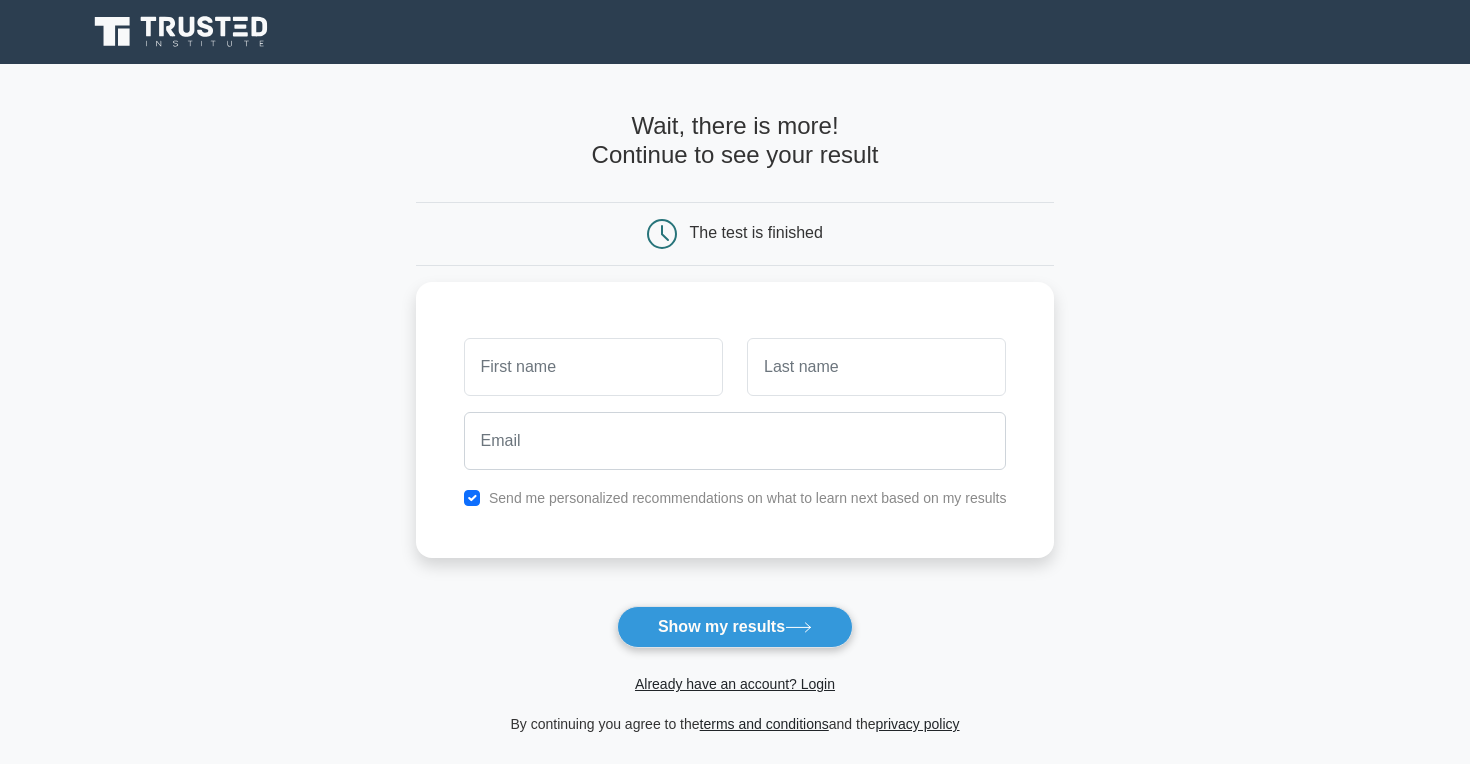 scroll, scrollTop: 0, scrollLeft: 0, axis: both 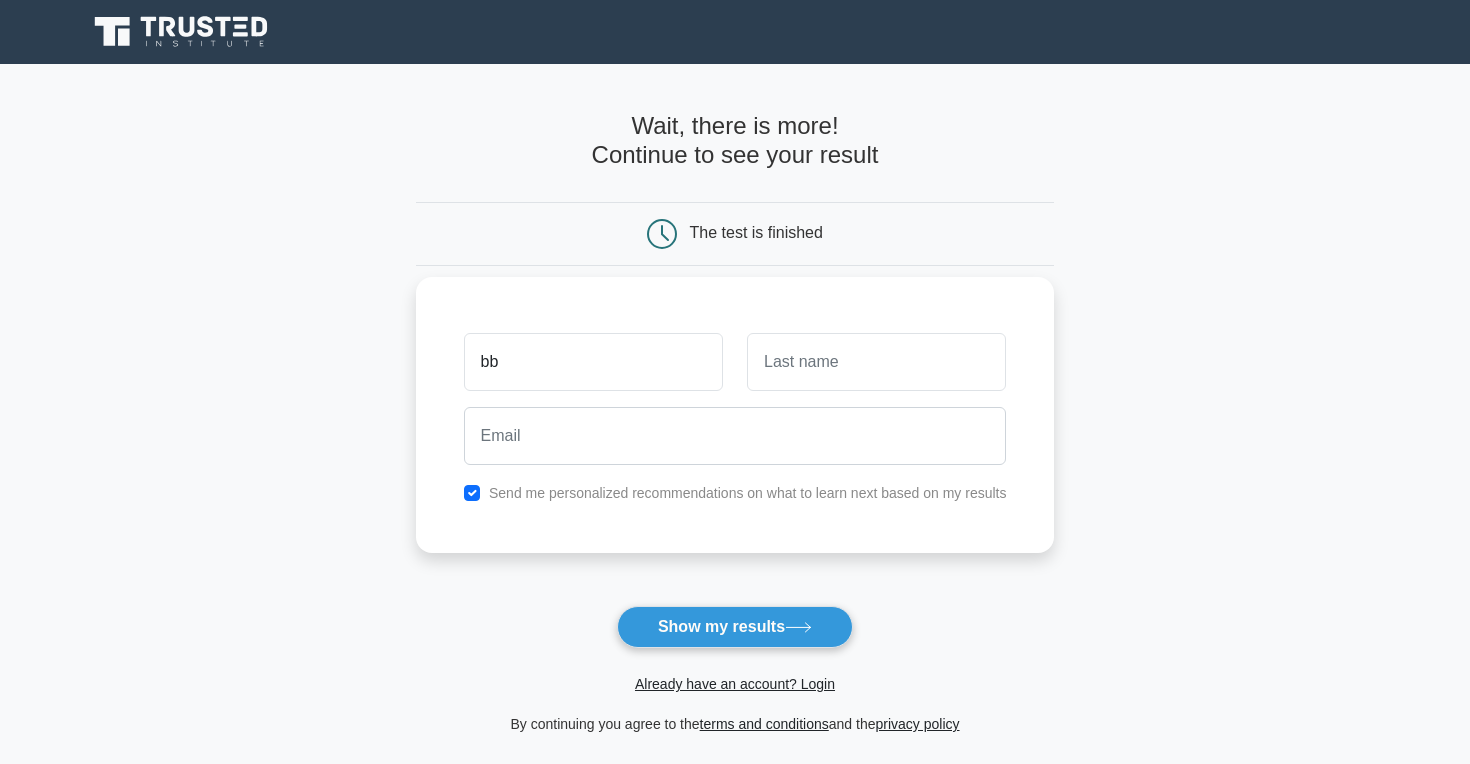 type on "bb" 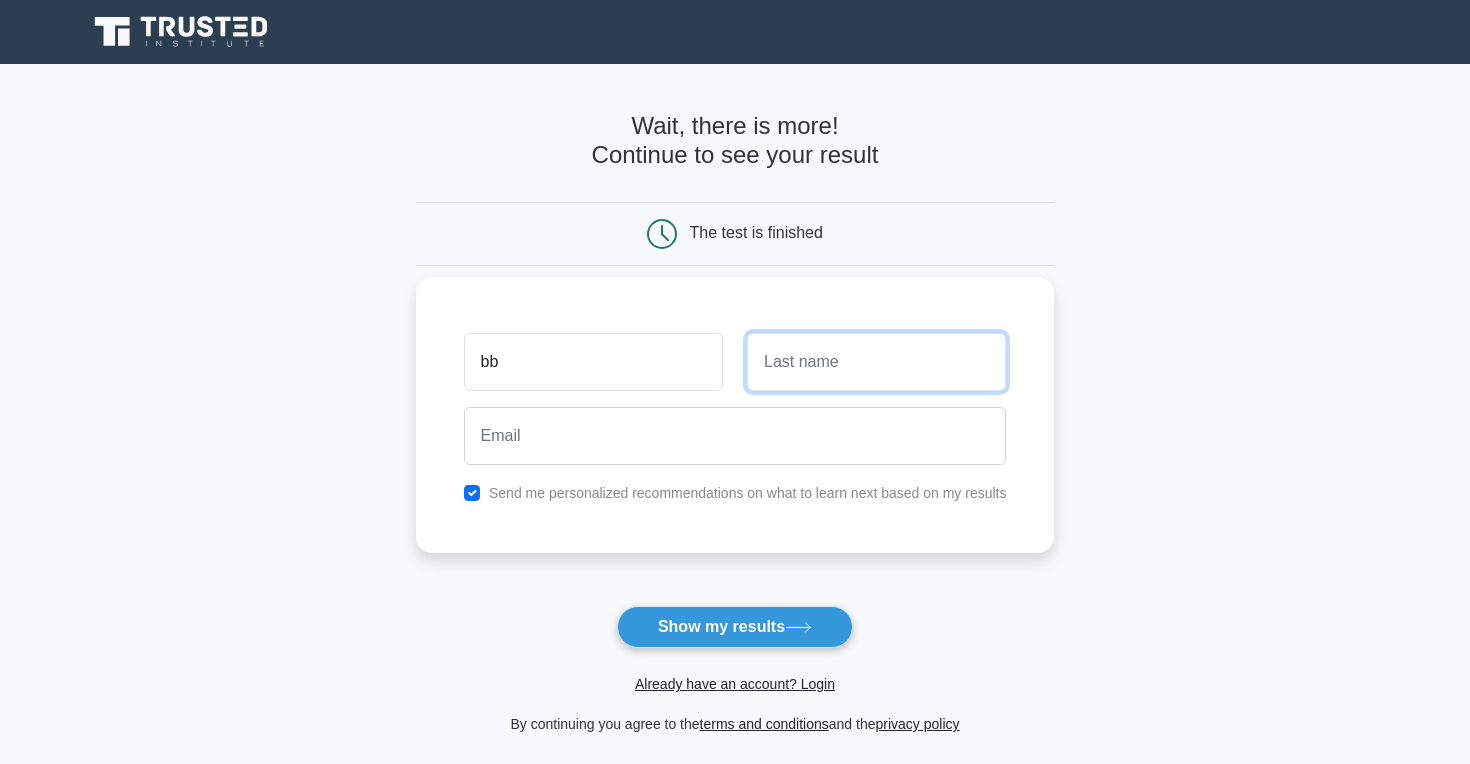 click at bounding box center (876, 362) 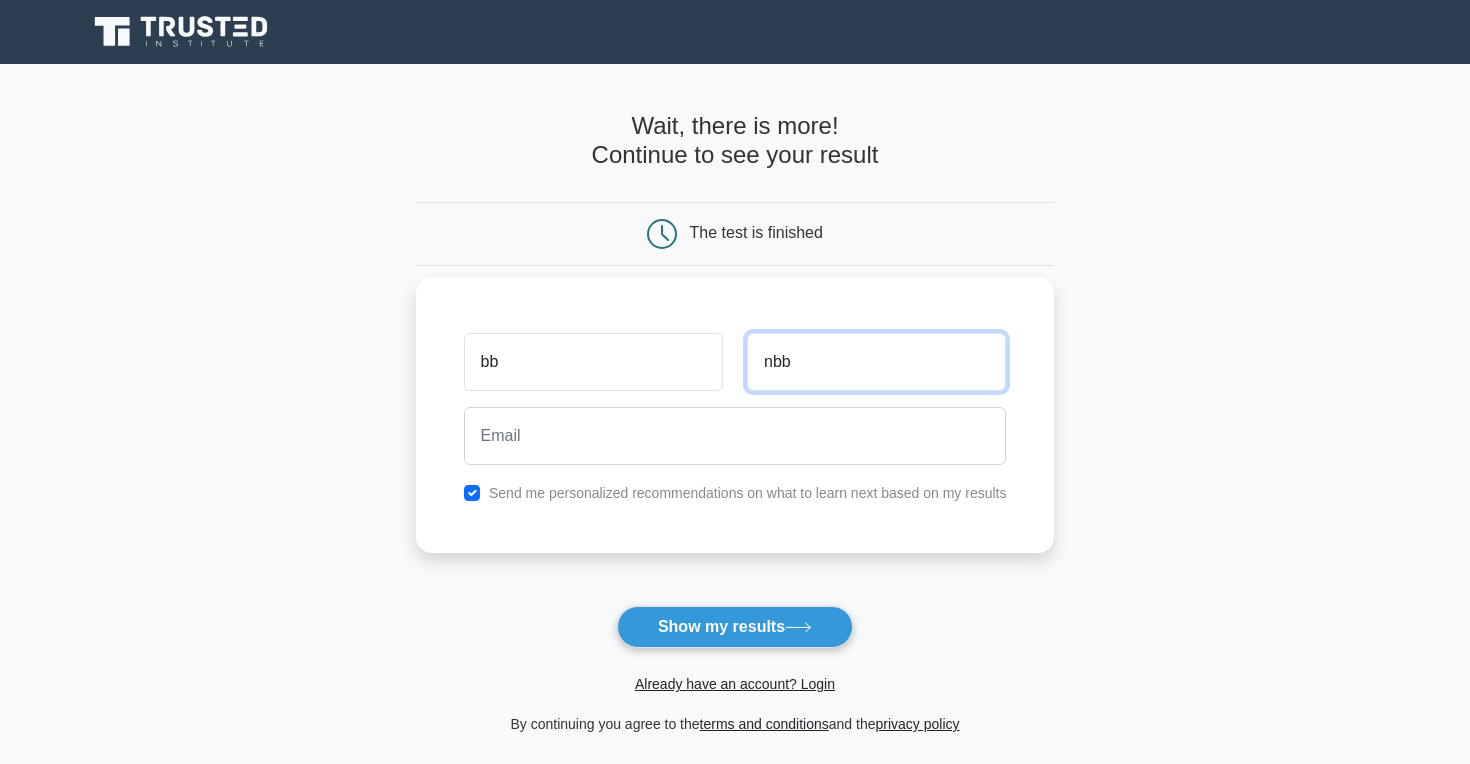 type on "nbb" 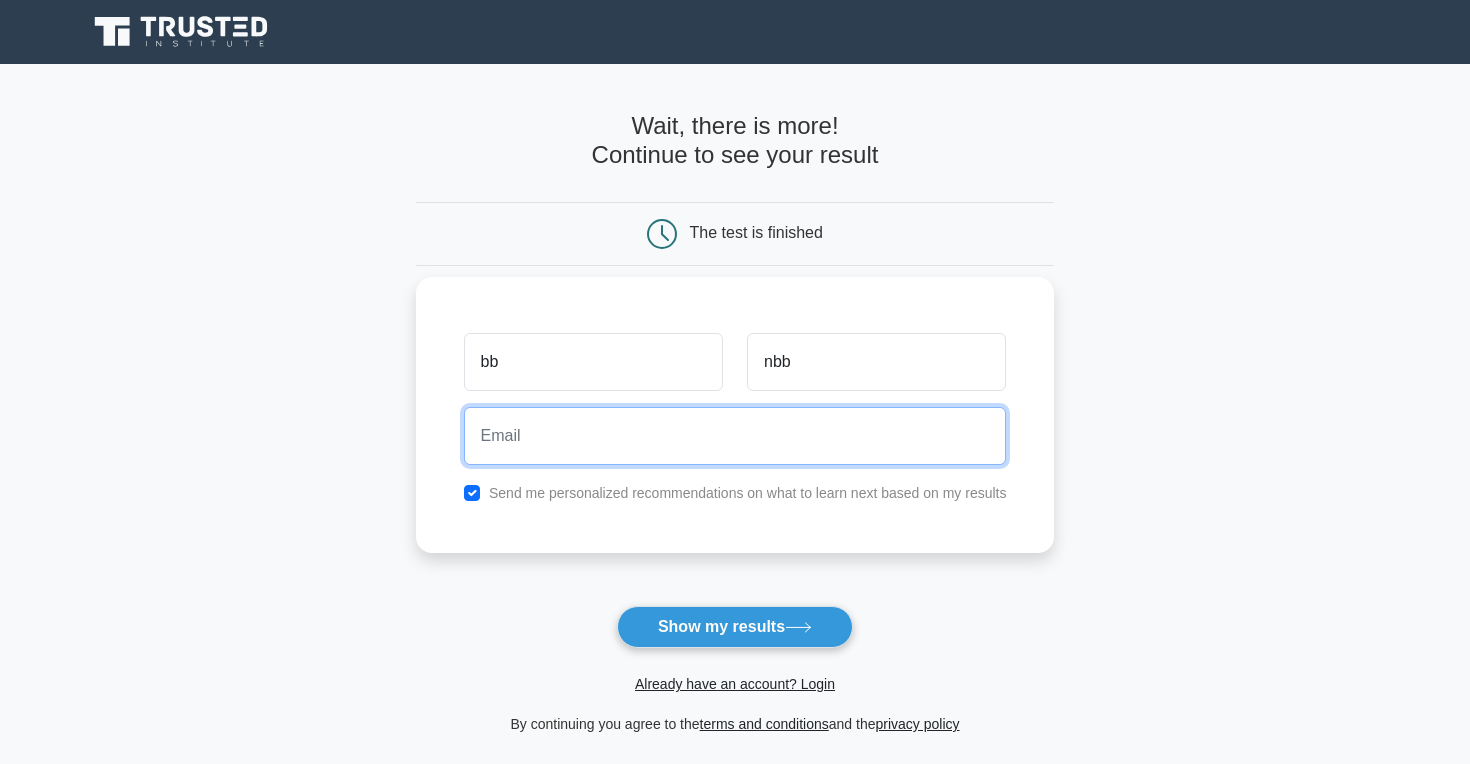 click at bounding box center [735, 436] 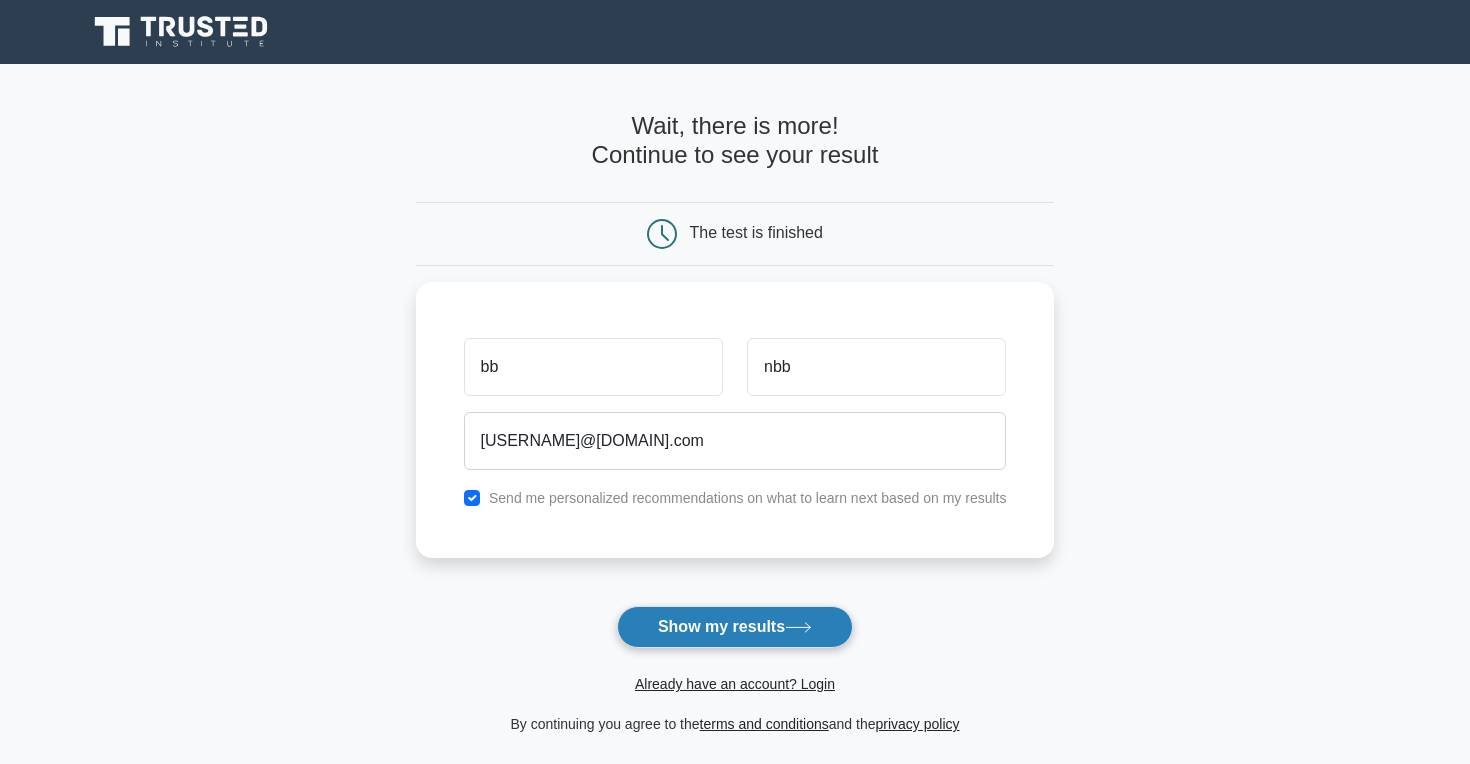 click on "Show my results" at bounding box center [735, 627] 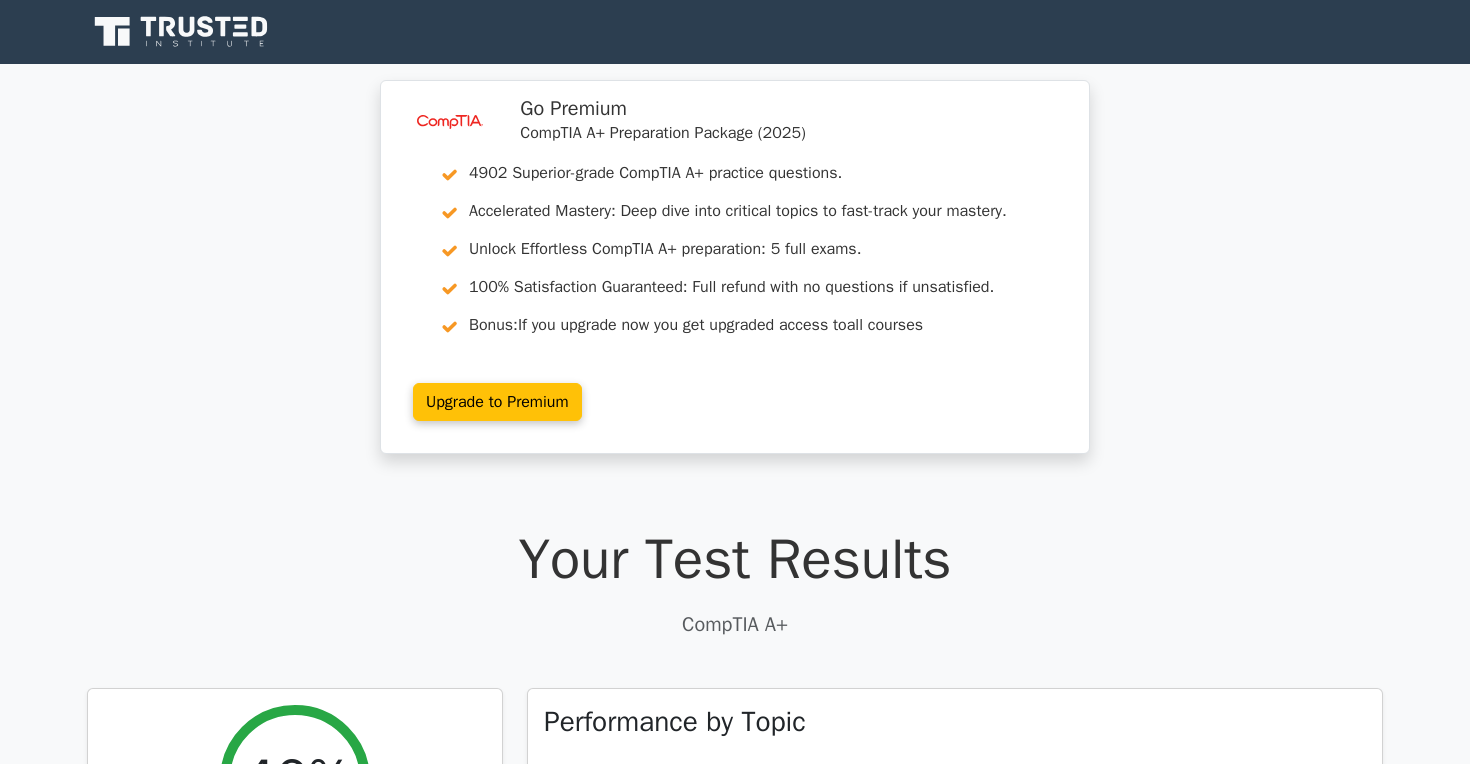 scroll, scrollTop: 0, scrollLeft: 0, axis: both 